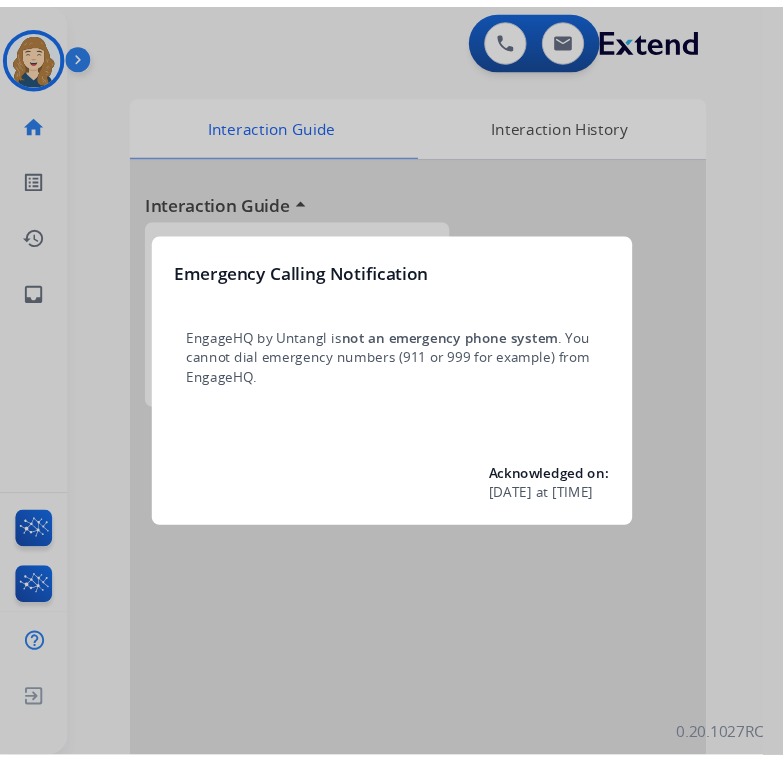 scroll, scrollTop: 0, scrollLeft: 0, axis: both 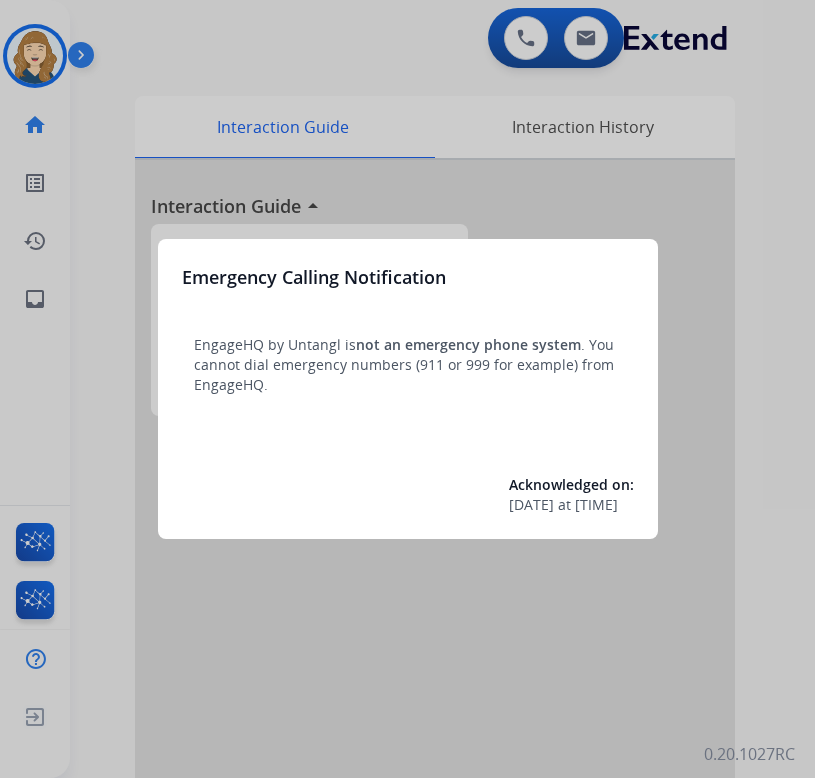 click at bounding box center [407, 389] 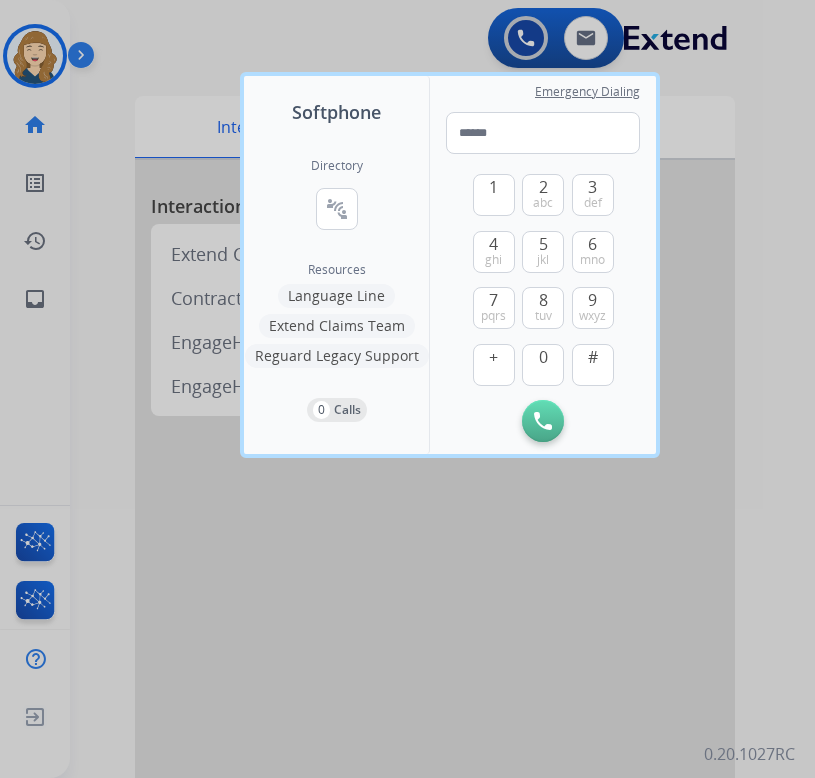 click at bounding box center (407, 389) 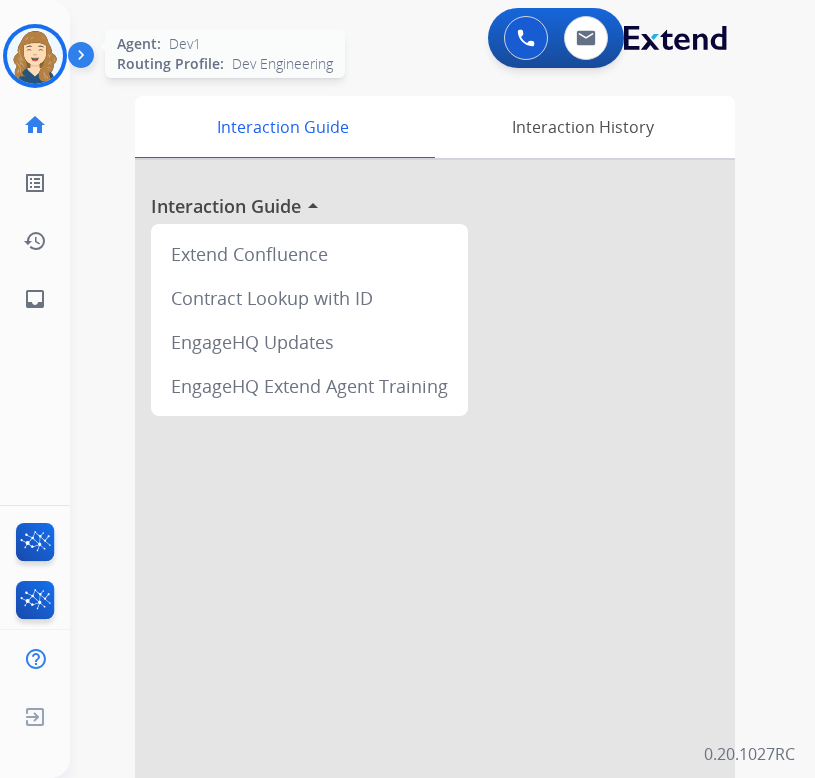 click at bounding box center [35, 56] 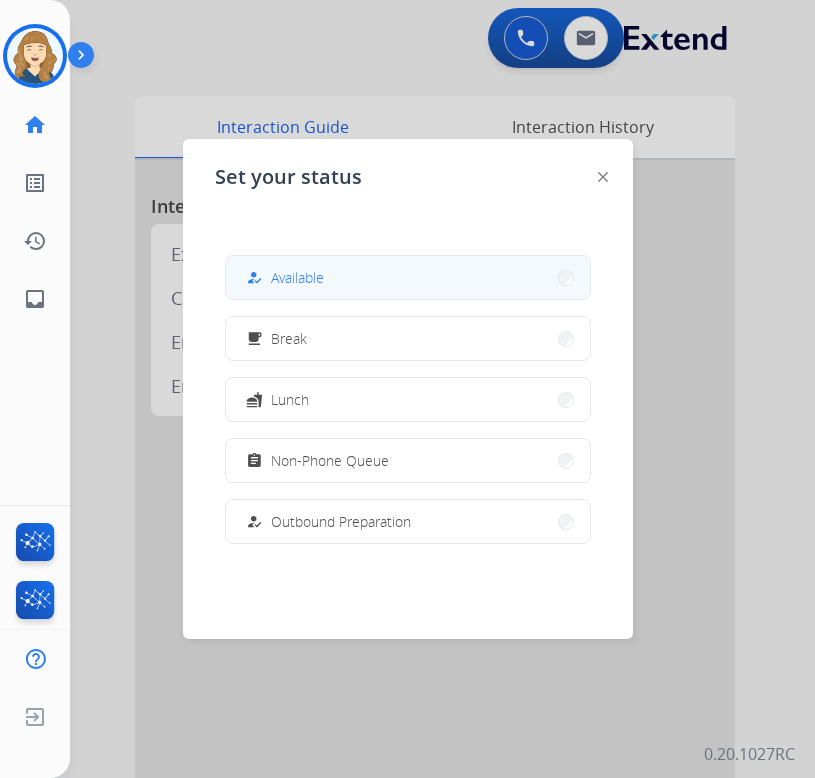 click on "Available" at bounding box center [297, 277] 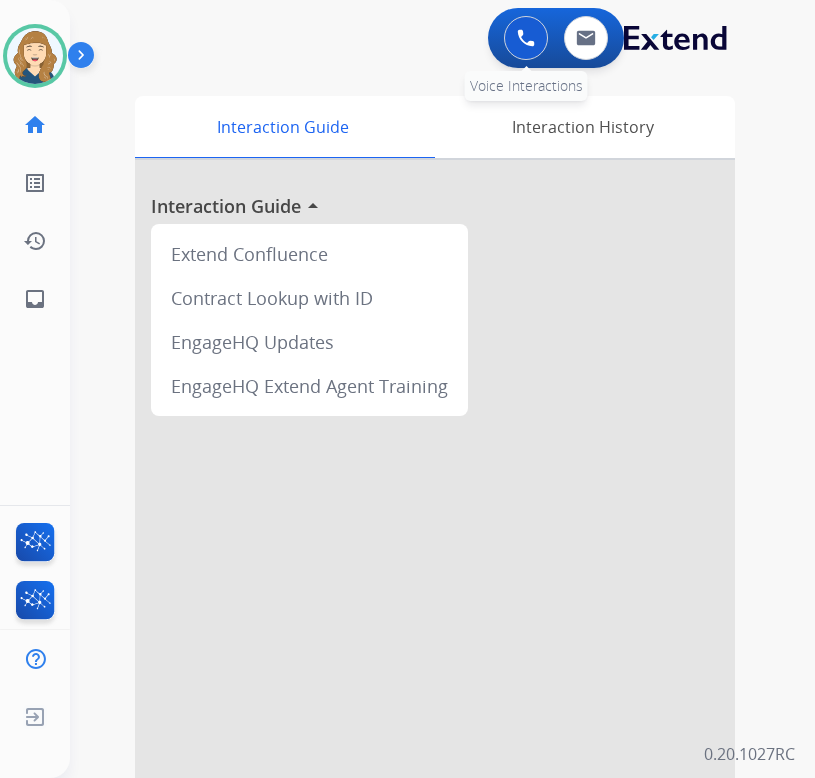 click at bounding box center [526, 38] 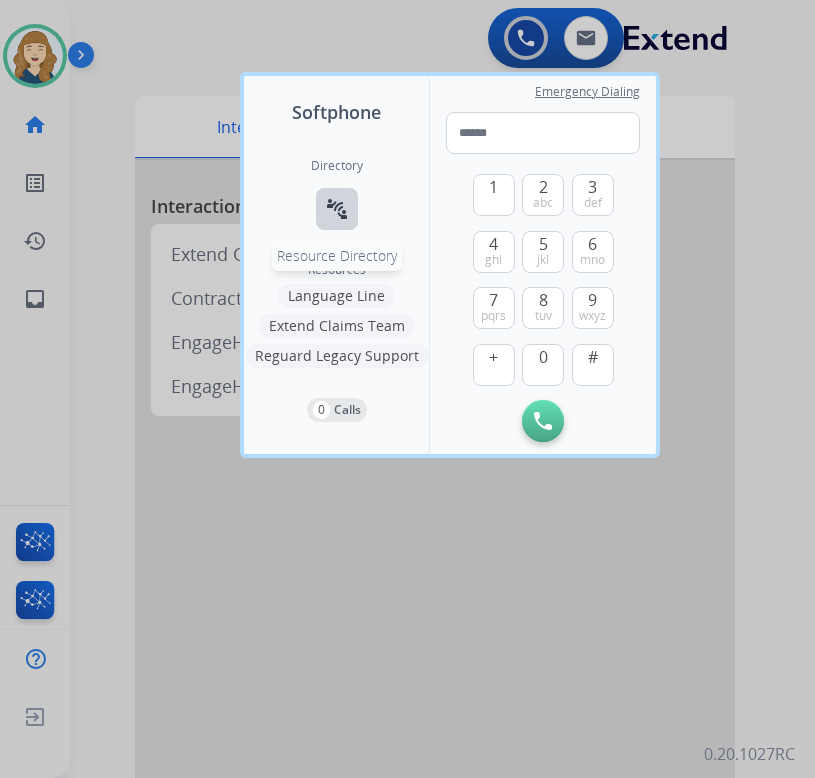 click on "connect_without_contact" at bounding box center [337, 209] 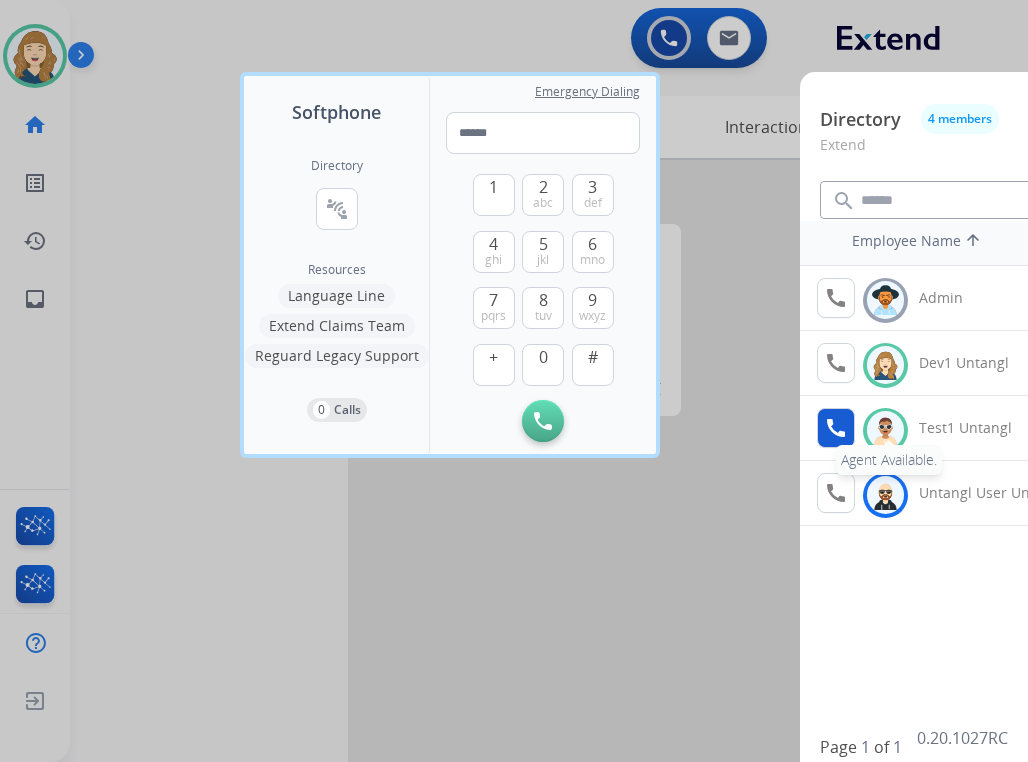 click on "call" at bounding box center (836, 428) 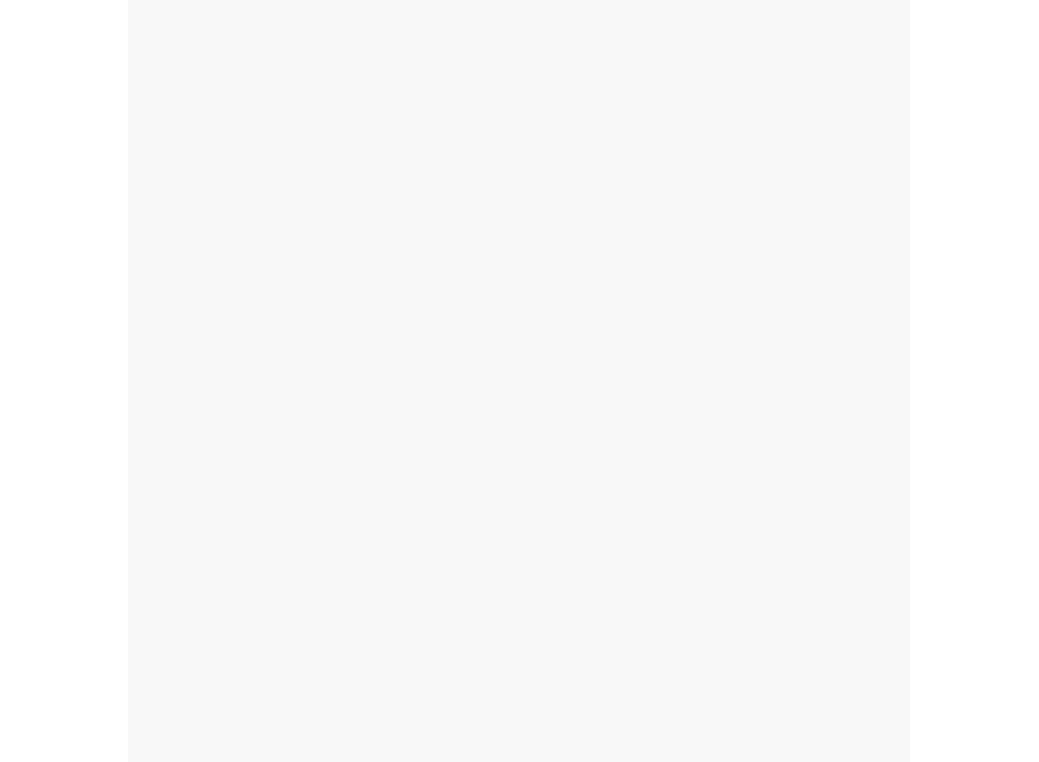 scroll, scrollTop: 0, scrollLeft: 0, axis: both 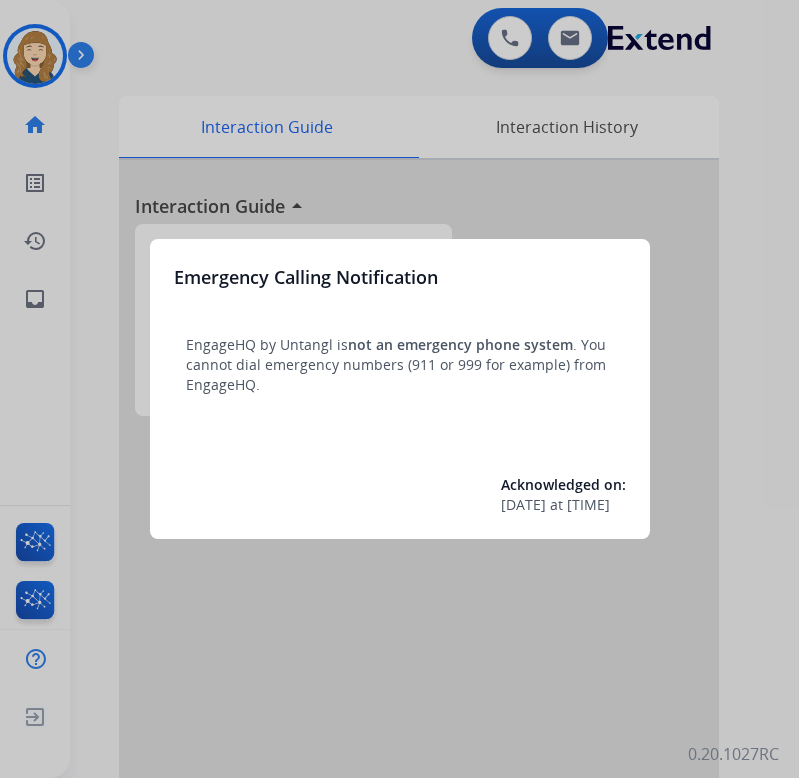 click at bounding box center (399, 389) 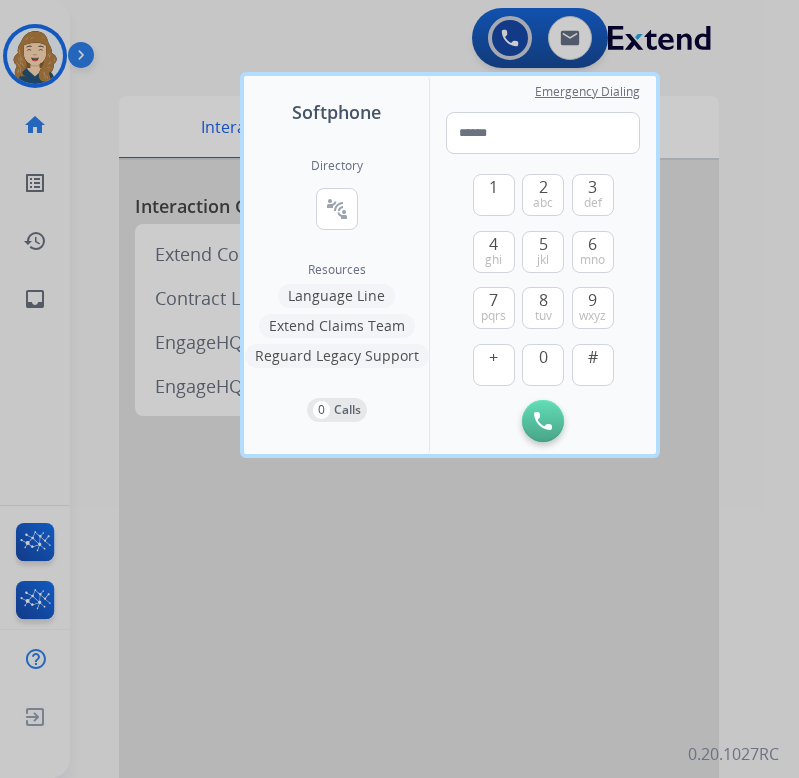 click at bounding box center (399, 389) 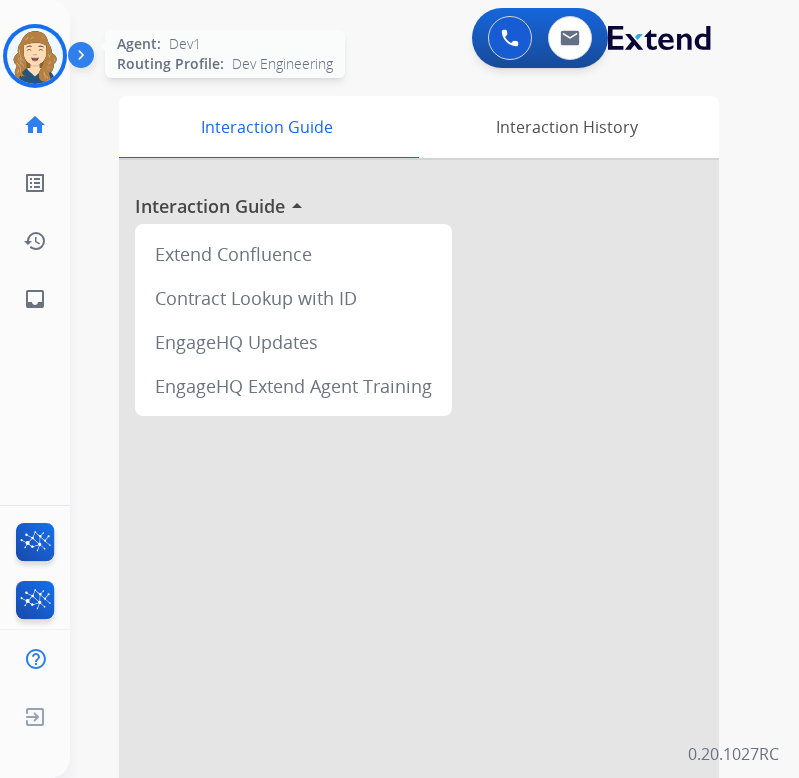 click at bounding box center (35, 56) 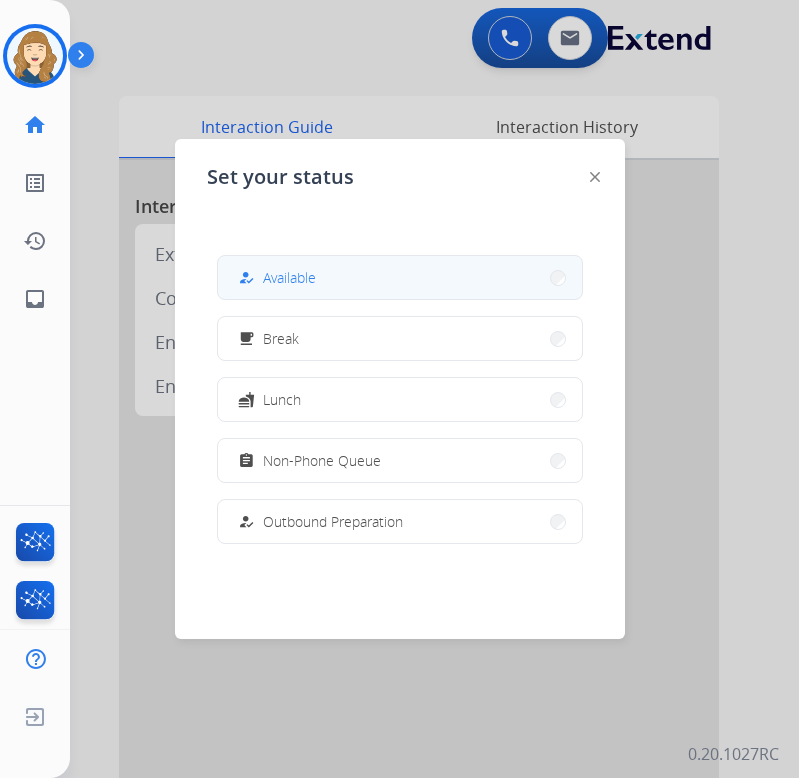 click on "Available" at bounding box center (289, 277) 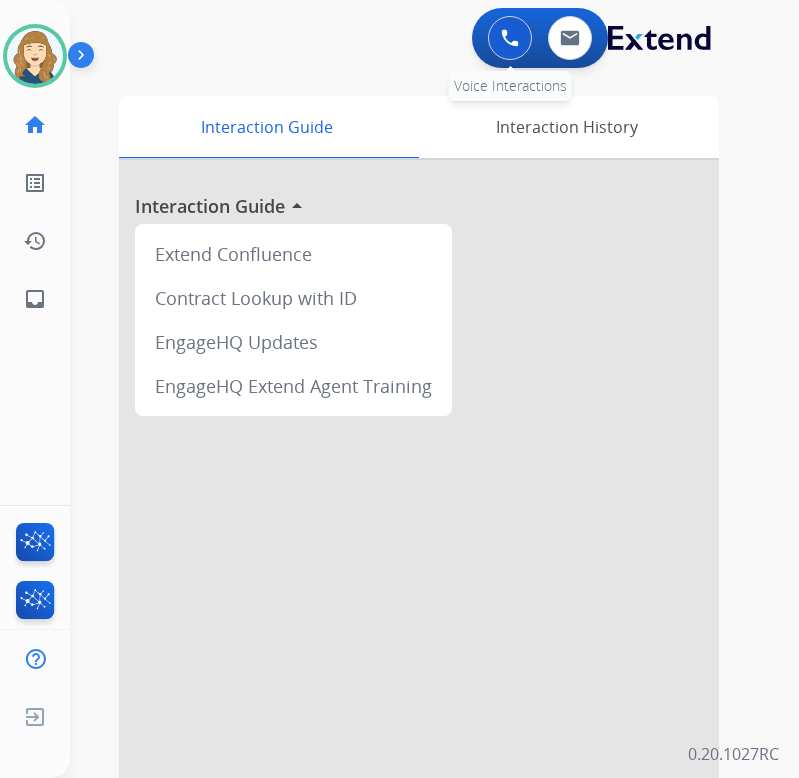 click at bounding box center [510, 38] 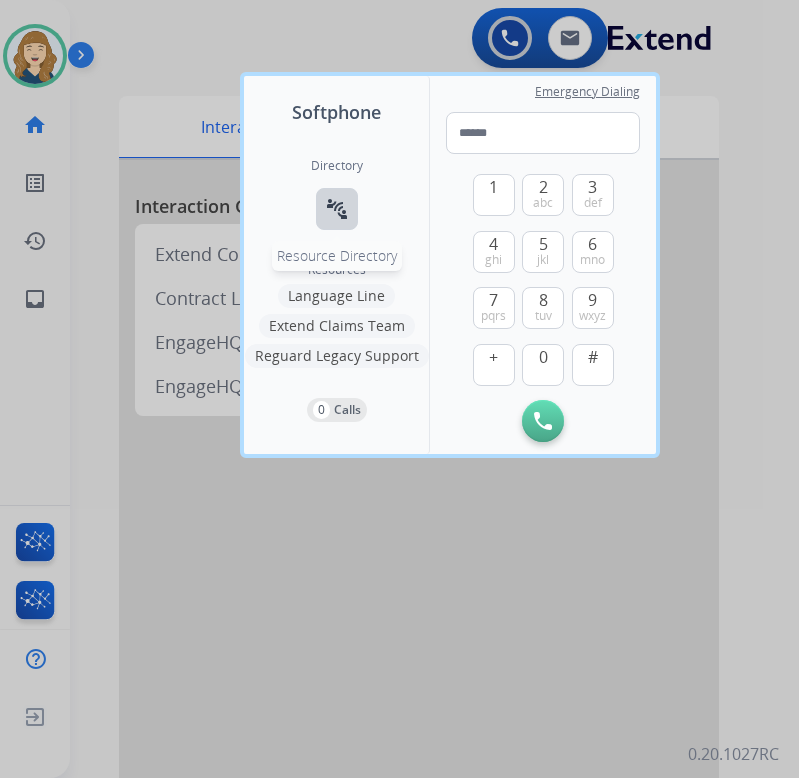 click on "connect_without_contact" at bounding box center [337, 209] 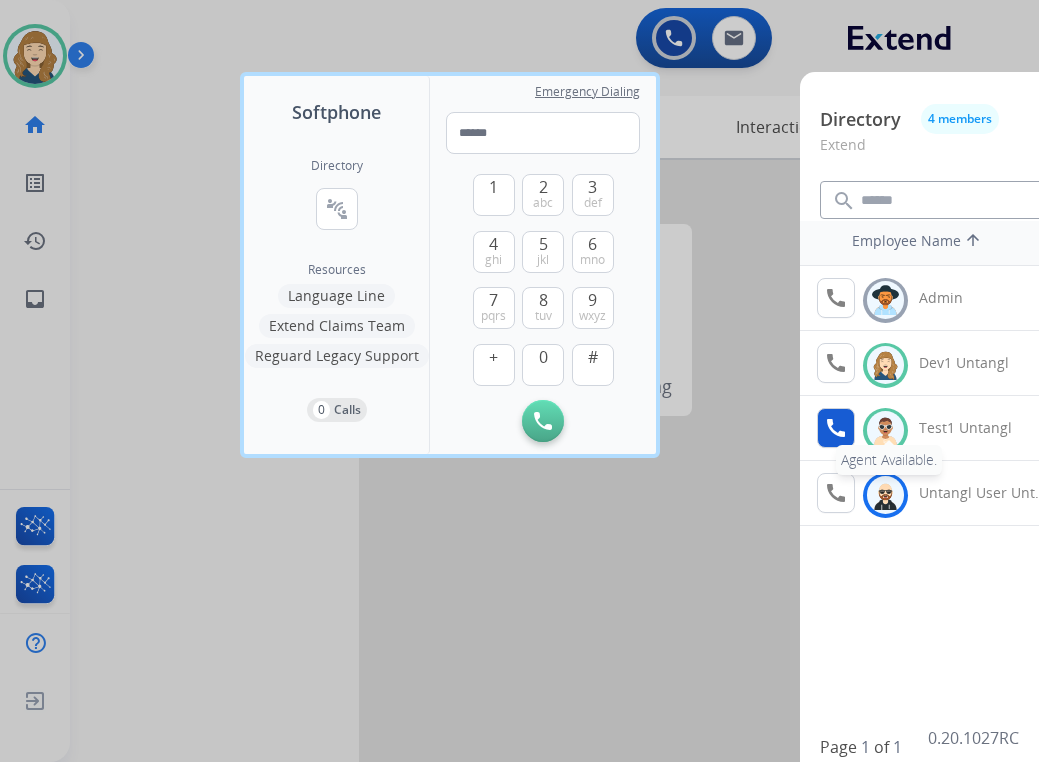 click on "call" at bounding box center [836, 428] 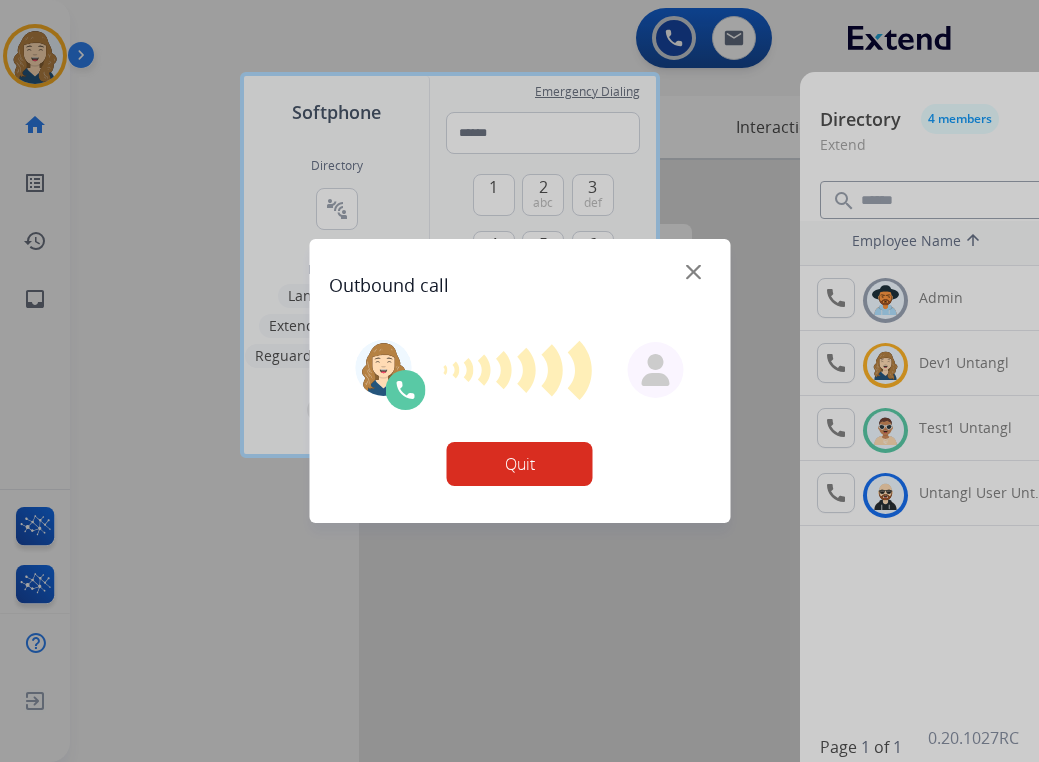 click on "Quit" at bounding box center [520, 464] 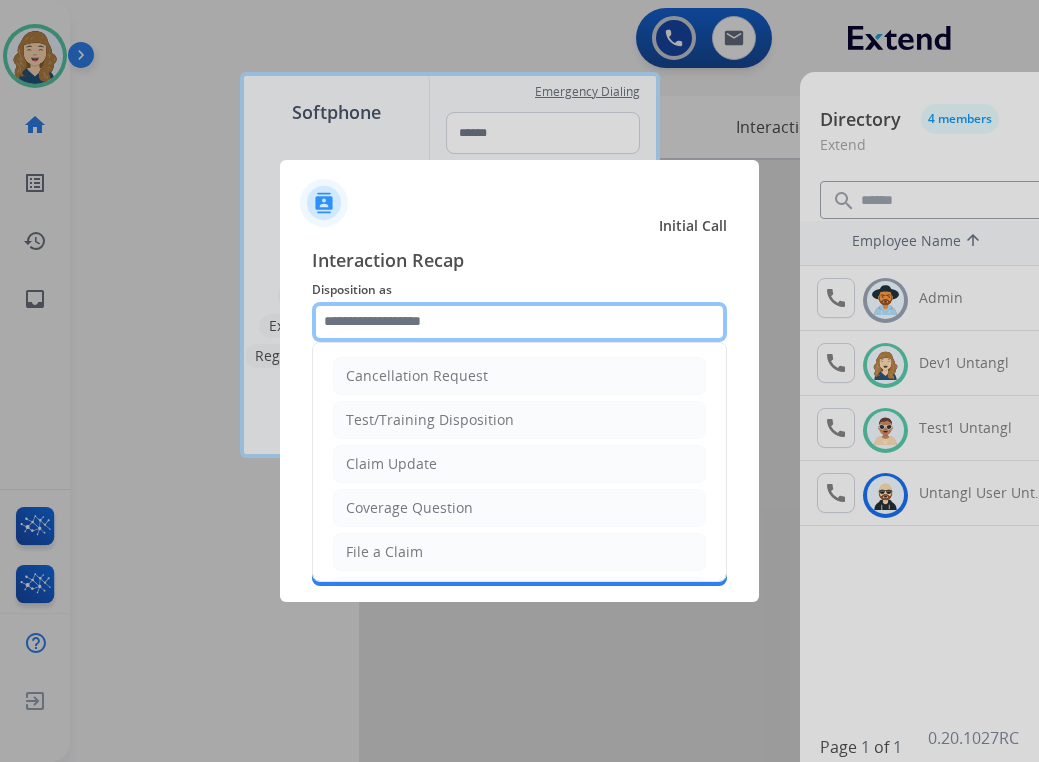 click 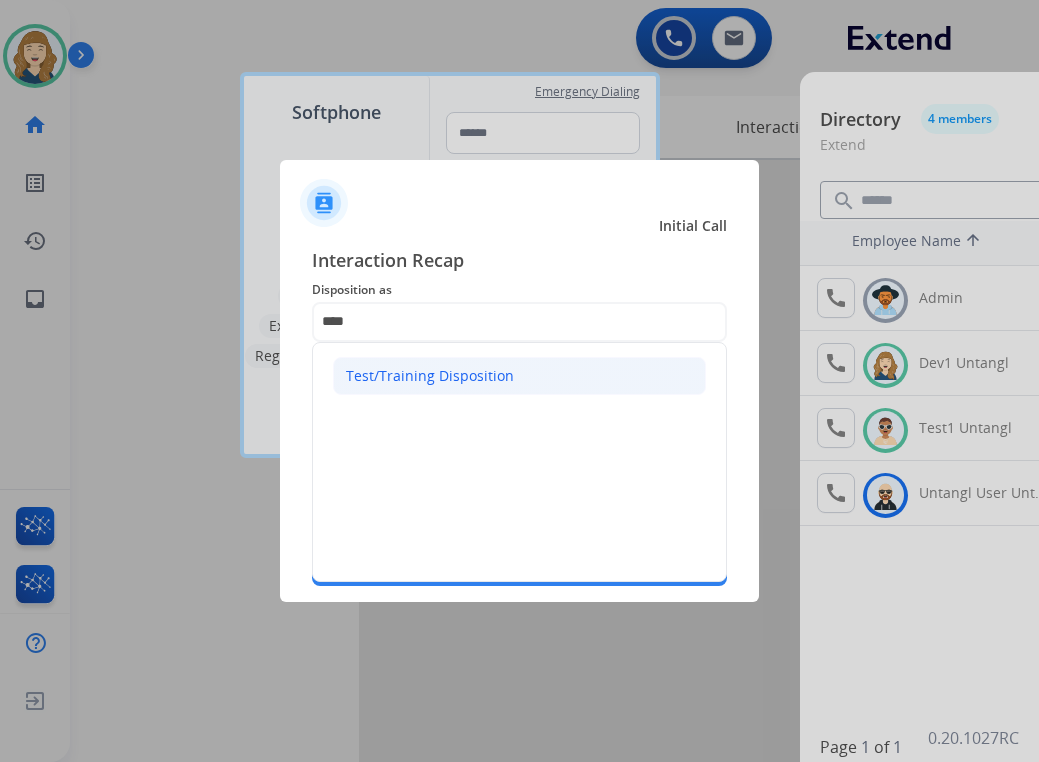 click on "Test/Training Disposition" 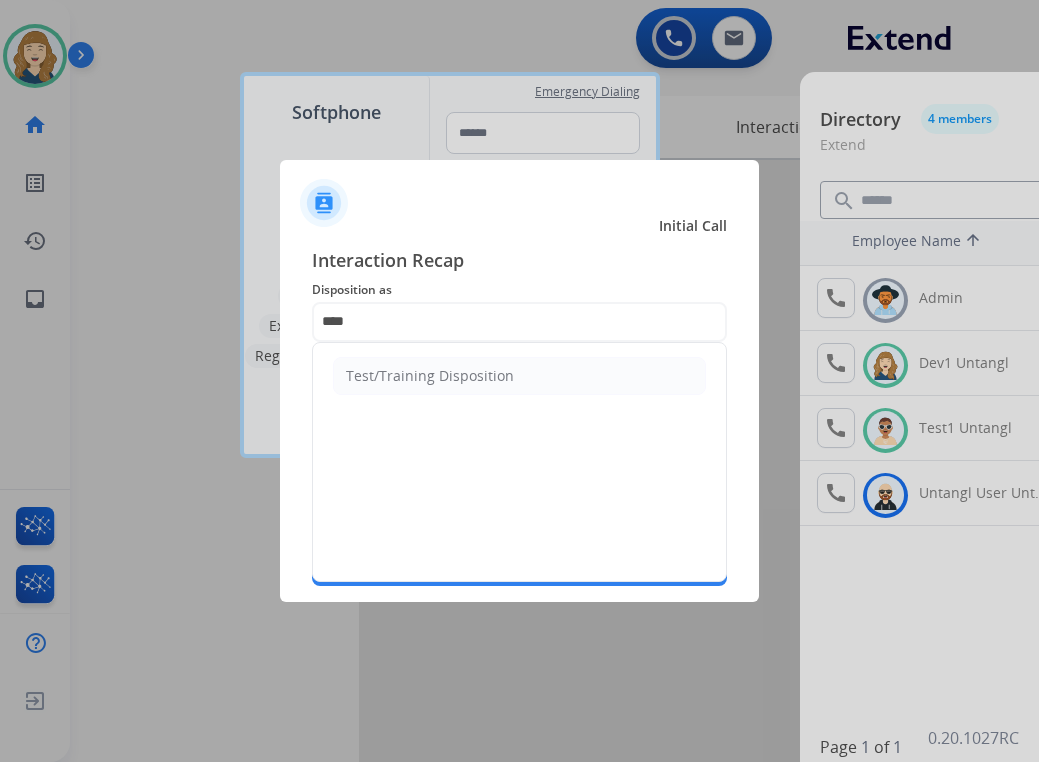 type on "**********" 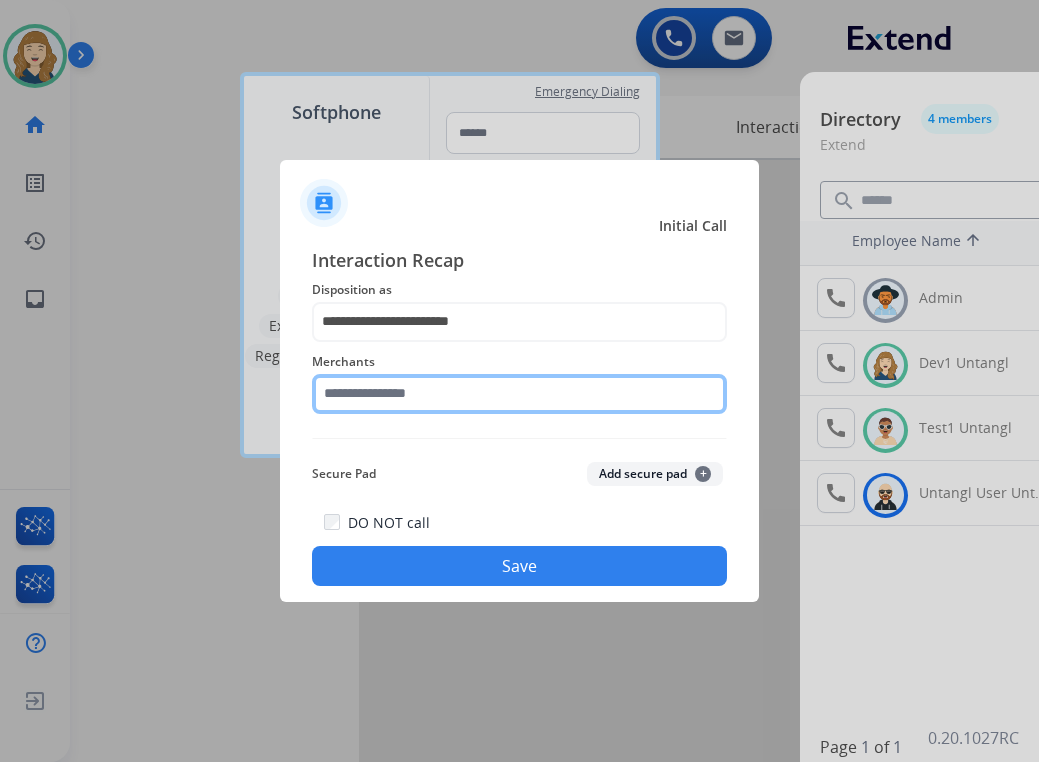 click 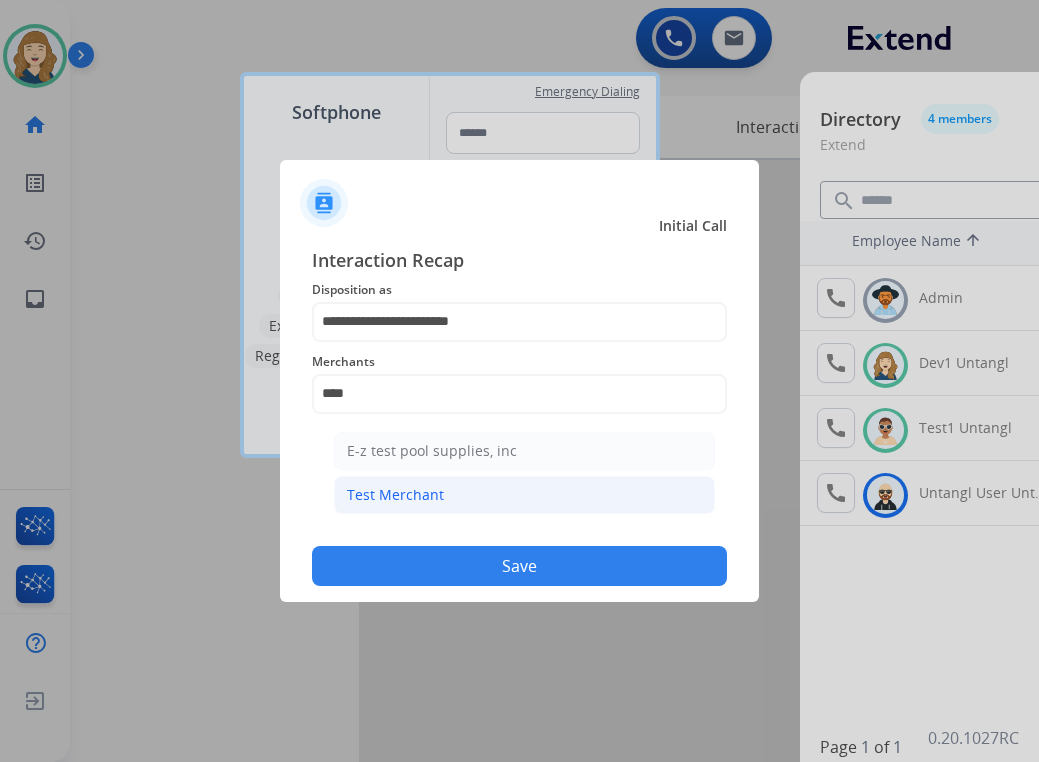 click on "Test Merchant" 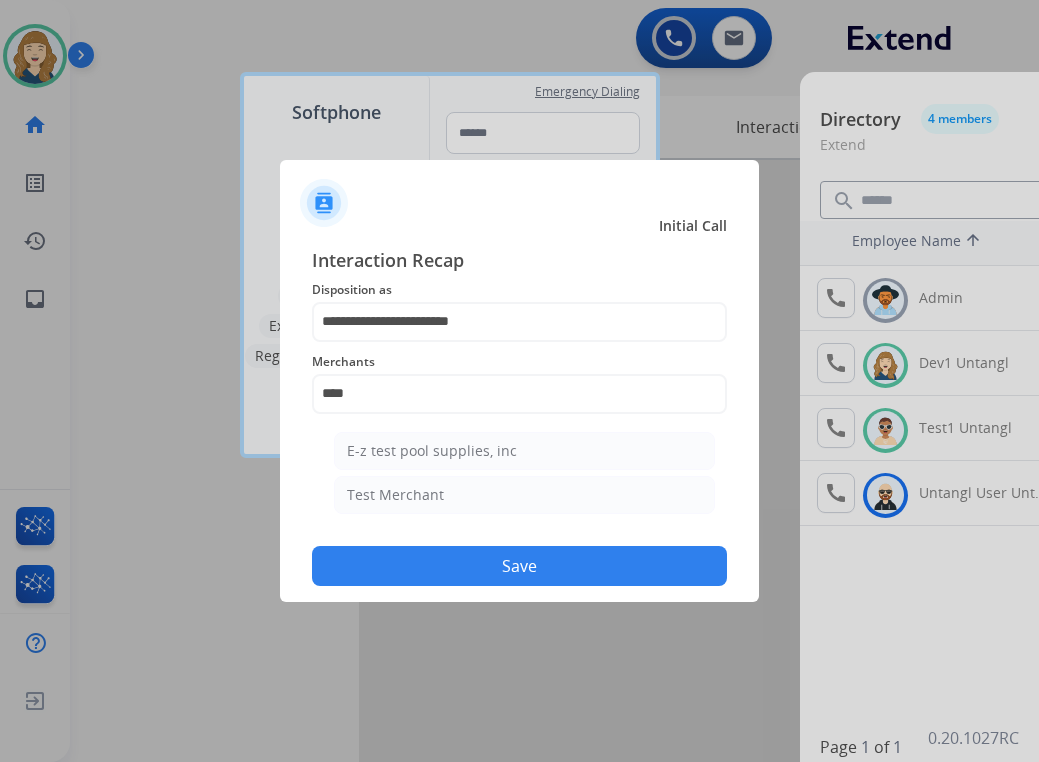 type on "**********" 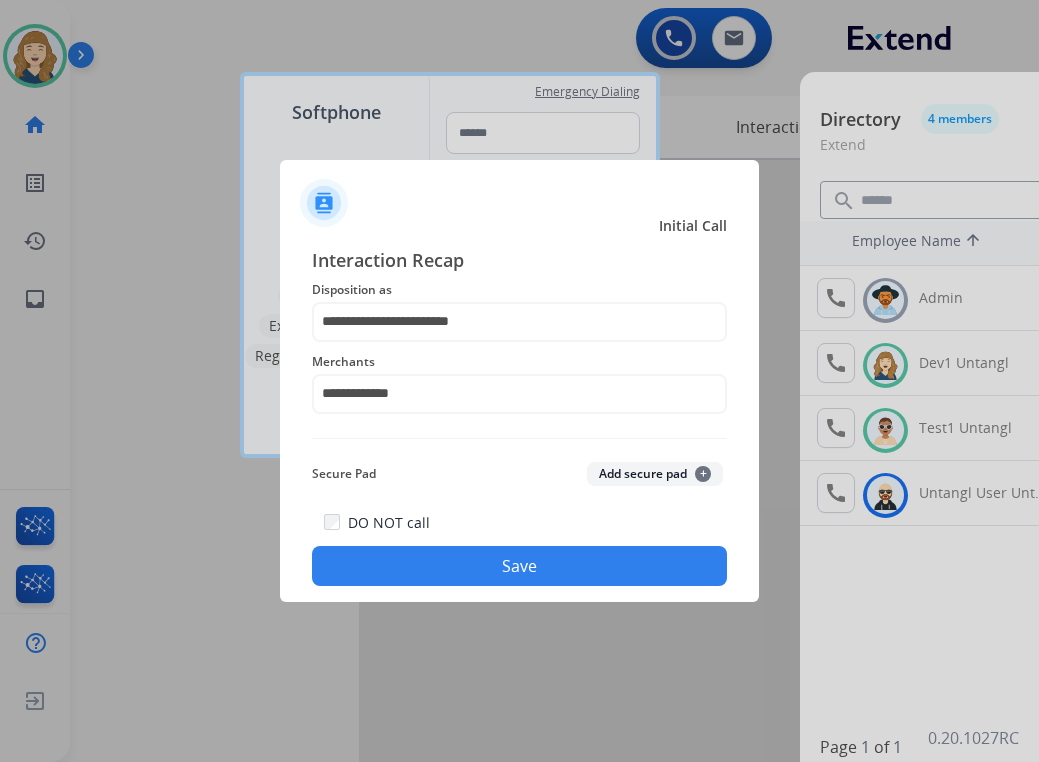 click on "Save" 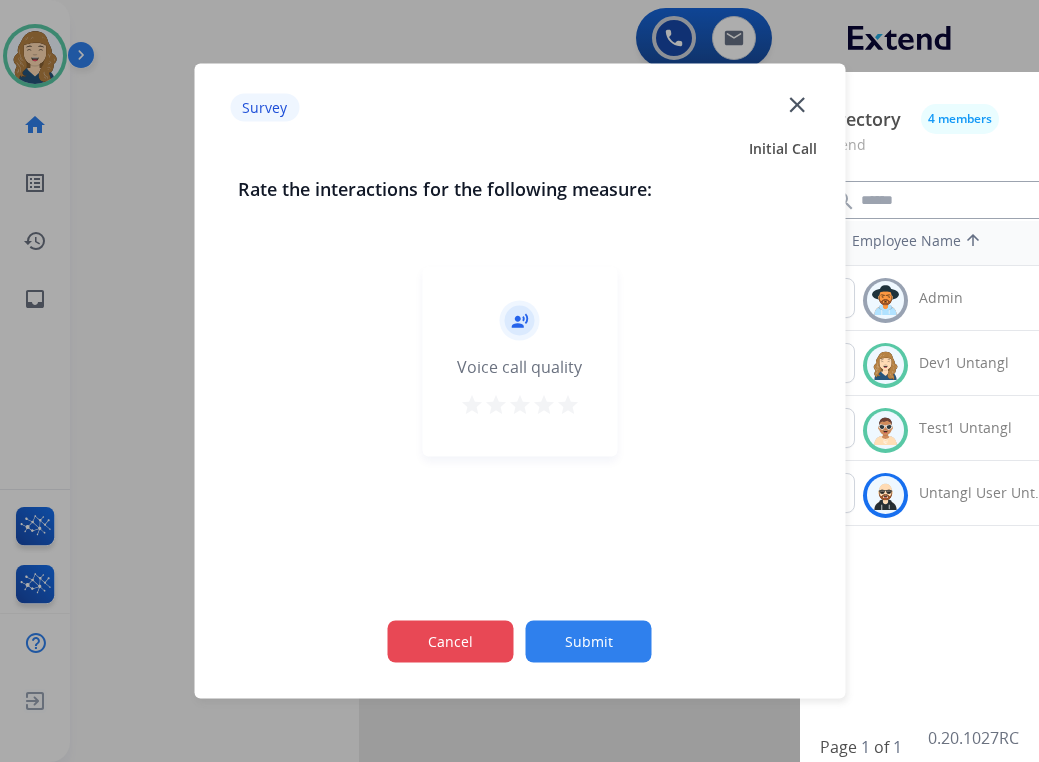 click on "Cancel" 